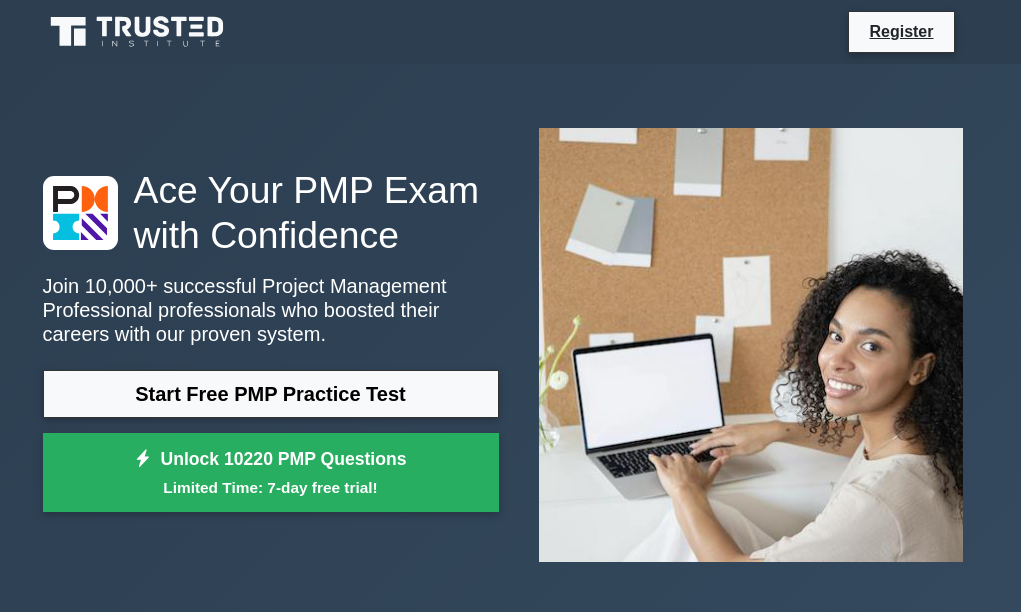 scroll, scrollTop: 0, scrollLeft: 0, axis: both 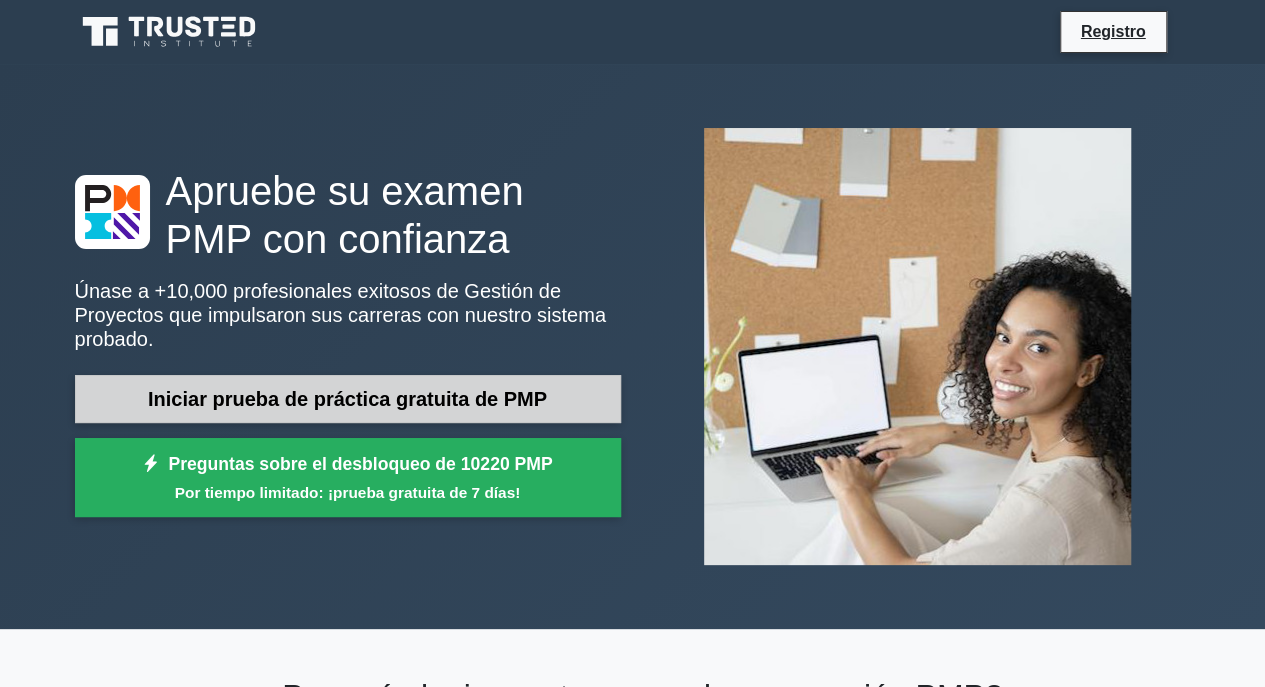 click on "Iniciar prueba de práctica gratuita de PMP" at bounding box center [348, 399] 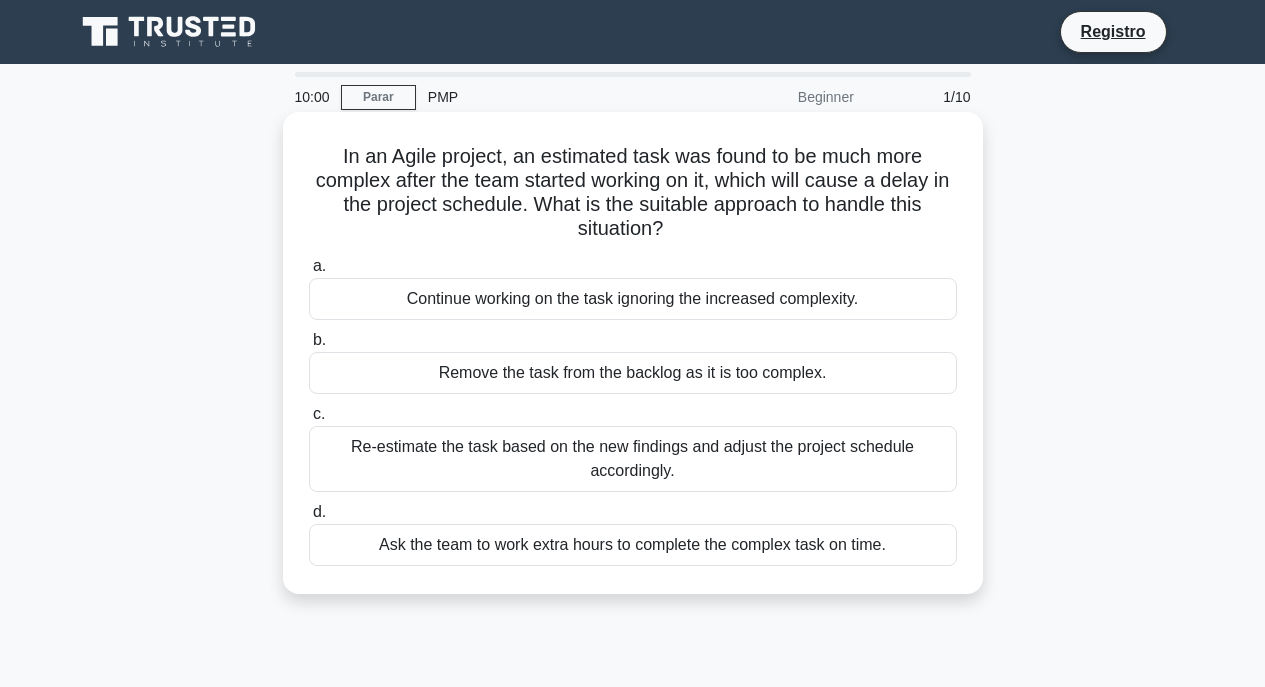 scroll, scrollTop: 0, scrollLeft: 0, axis: both 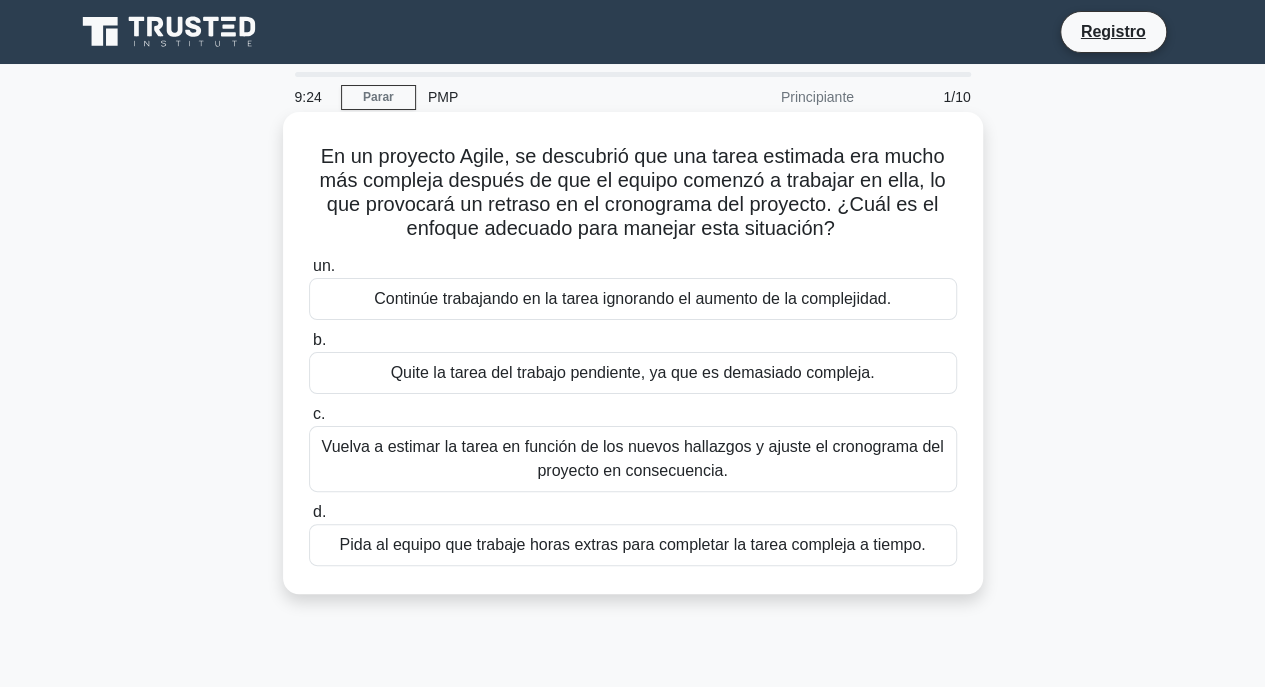 click on "Vuelva a estimar la tarea en función de los nuevos hallazgos y ajuste el cronograma del proyecto en consecuencia." at bounding box center [633, 459] 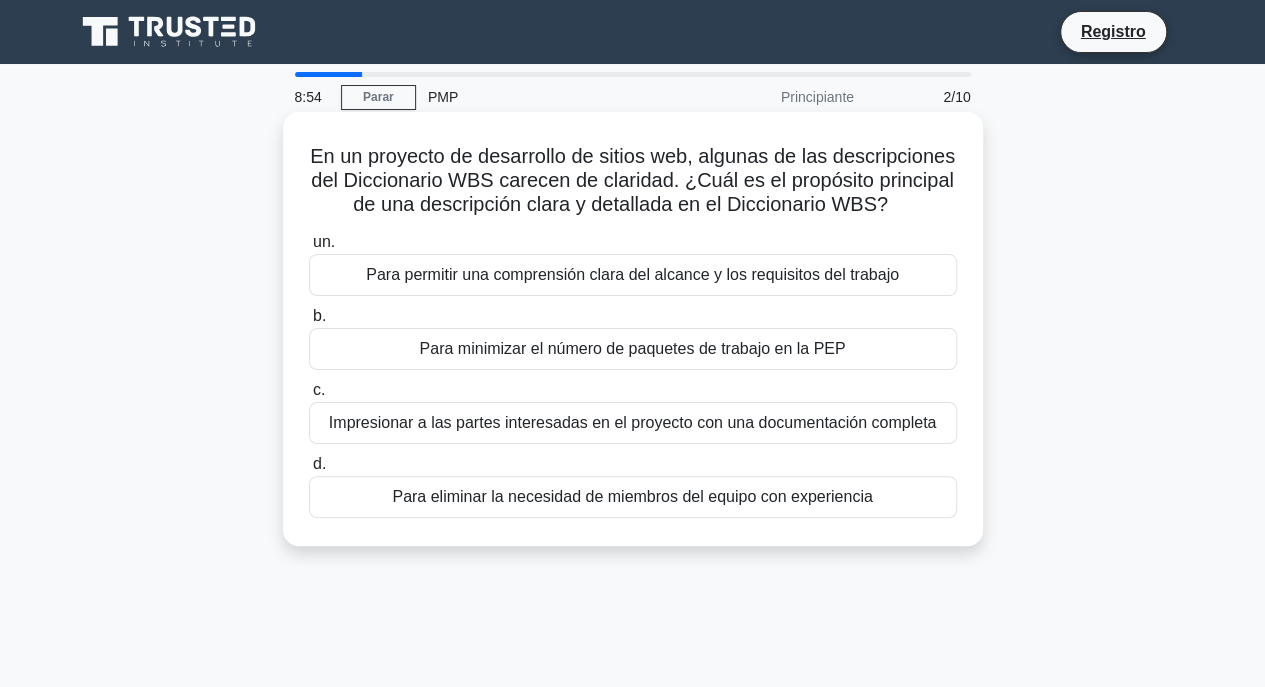 click on "Para permitir una comprensión clara del alcance y los requisitos del trabajo" at bounding box center (633, 275) 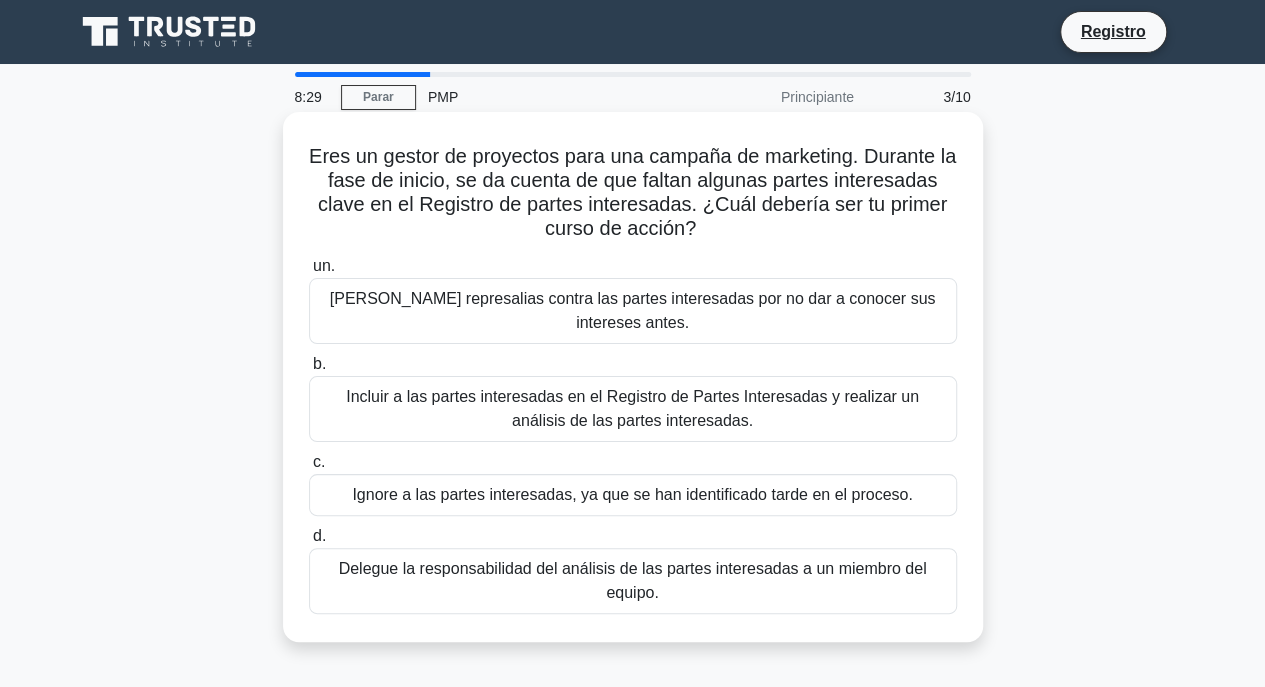 click on "Incluir a las partes interesadas en el Registro de Partes Interesadas y realizar un análisis de las partes interesadas." at bounding box center (633, 409) 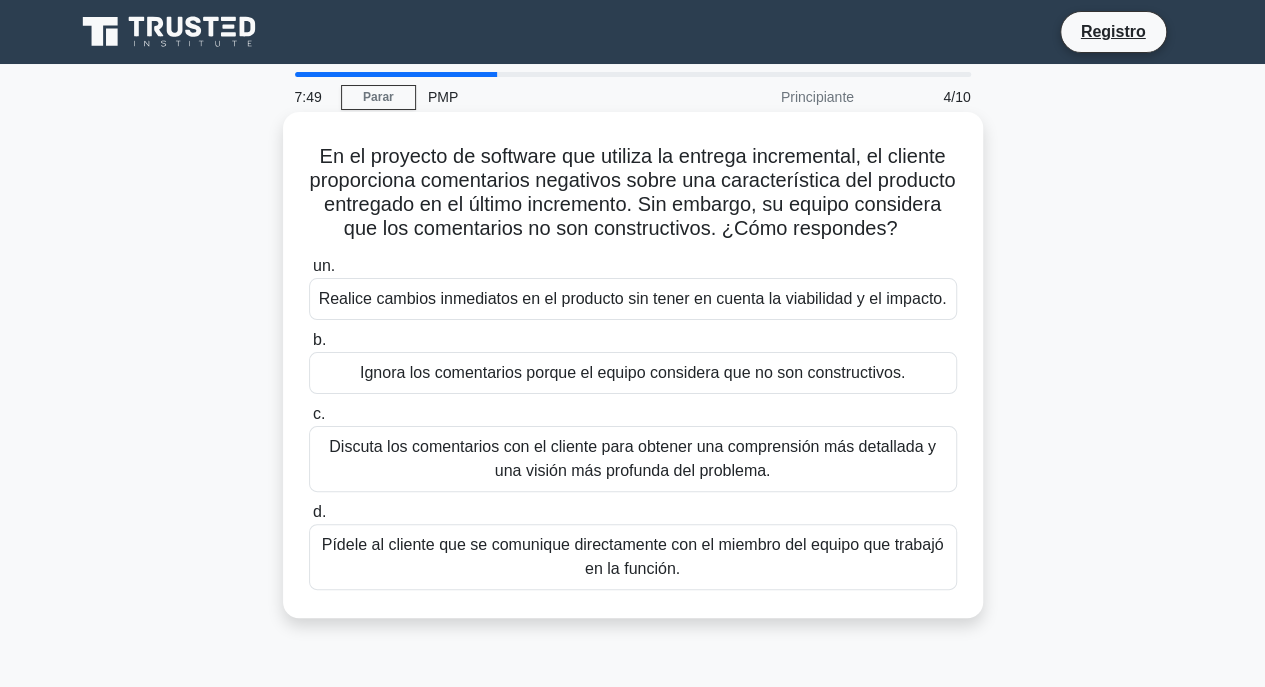 click on "Discuta los comentarios con el cliente para obtener una comprensión más detallada y una visión más profunda del problema." at bounding box center (633, 459) 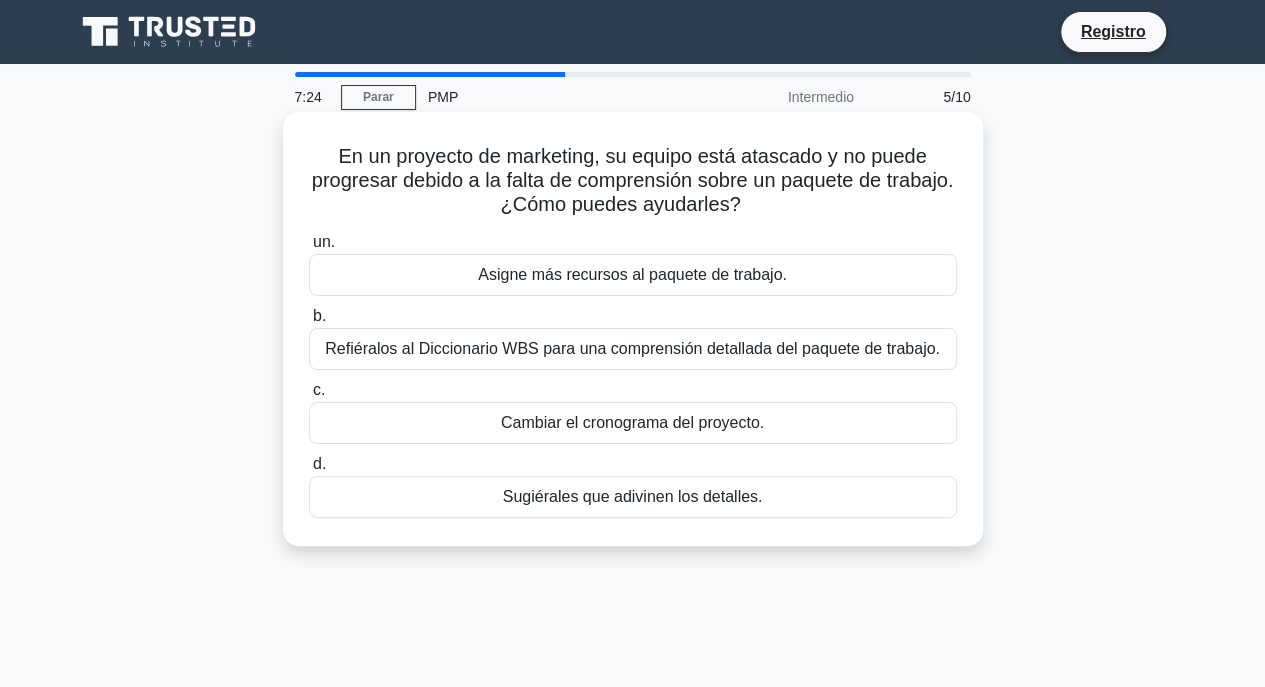 click on "Refiéralos al Diccionario WBS para una comprensión detallada del paquete de trabajo." at bounding box center (633, 349) 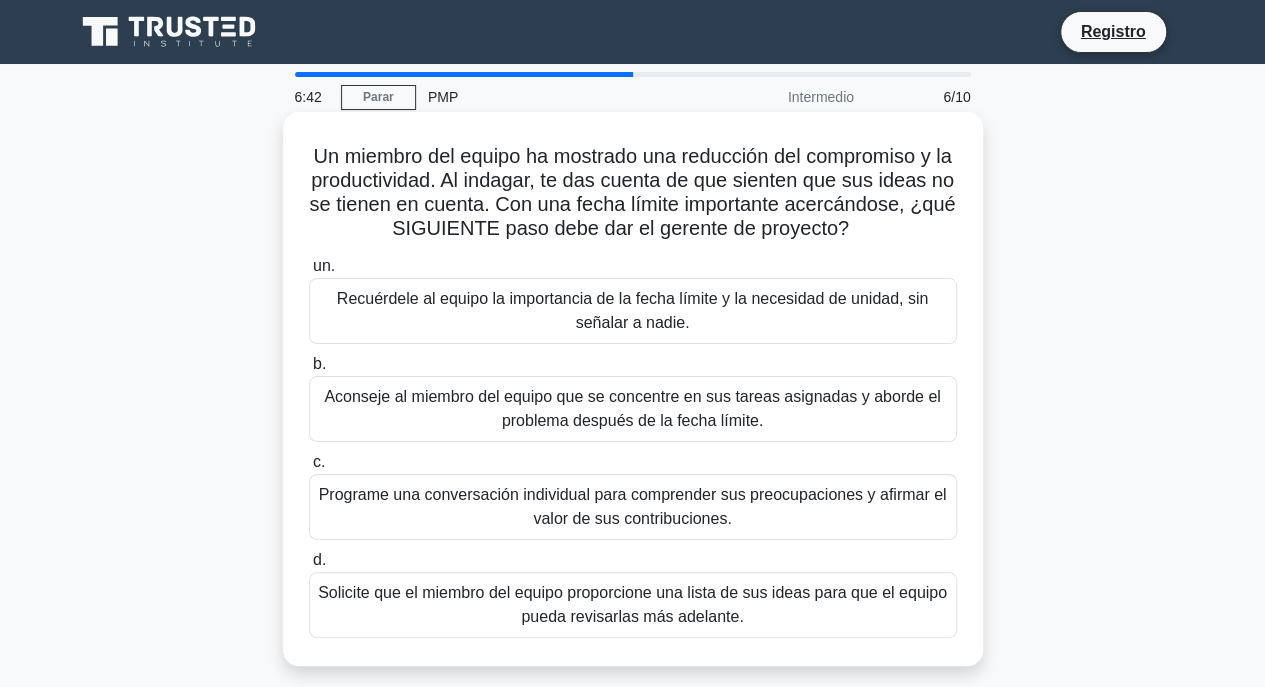 click on "Programe una conversación individual para comprender sus preocupaciones y afirmar el valor de sus contribuciones." at bounding box center (633, 507) 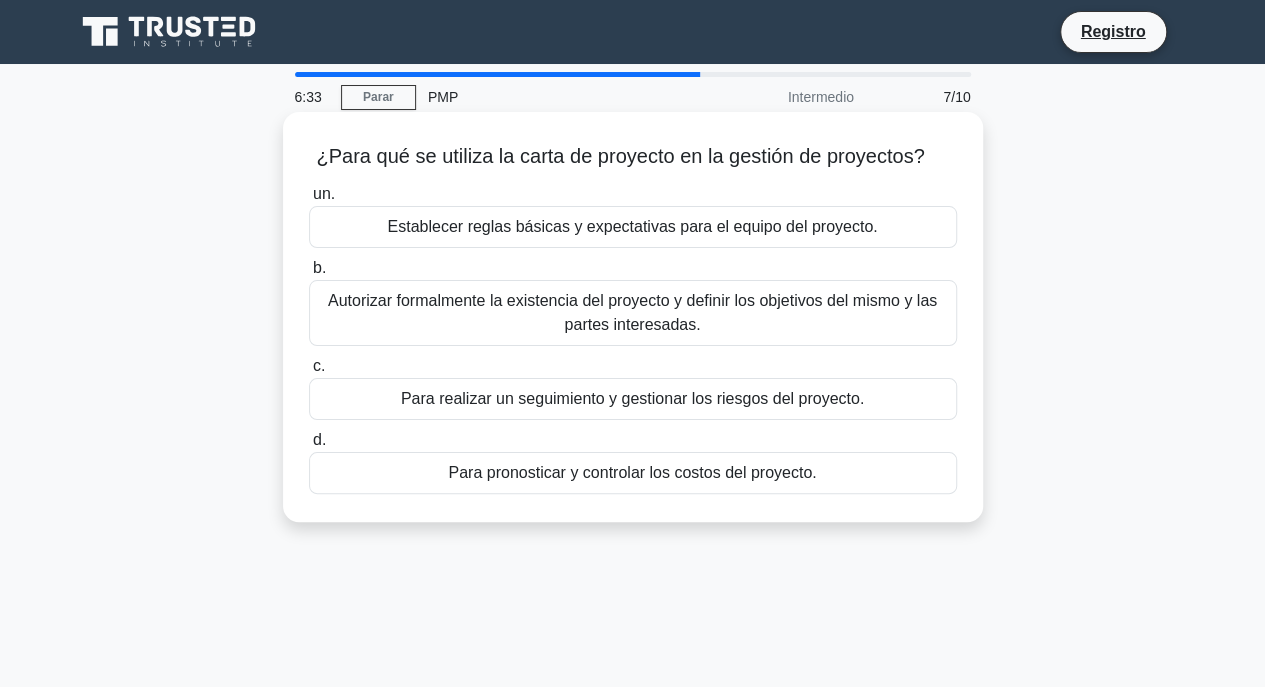 click on "Autorizar formalmente la existencia del proyecto y definir los objetivos del mismo y las partes interesadas." at bounding box center (633, 313) 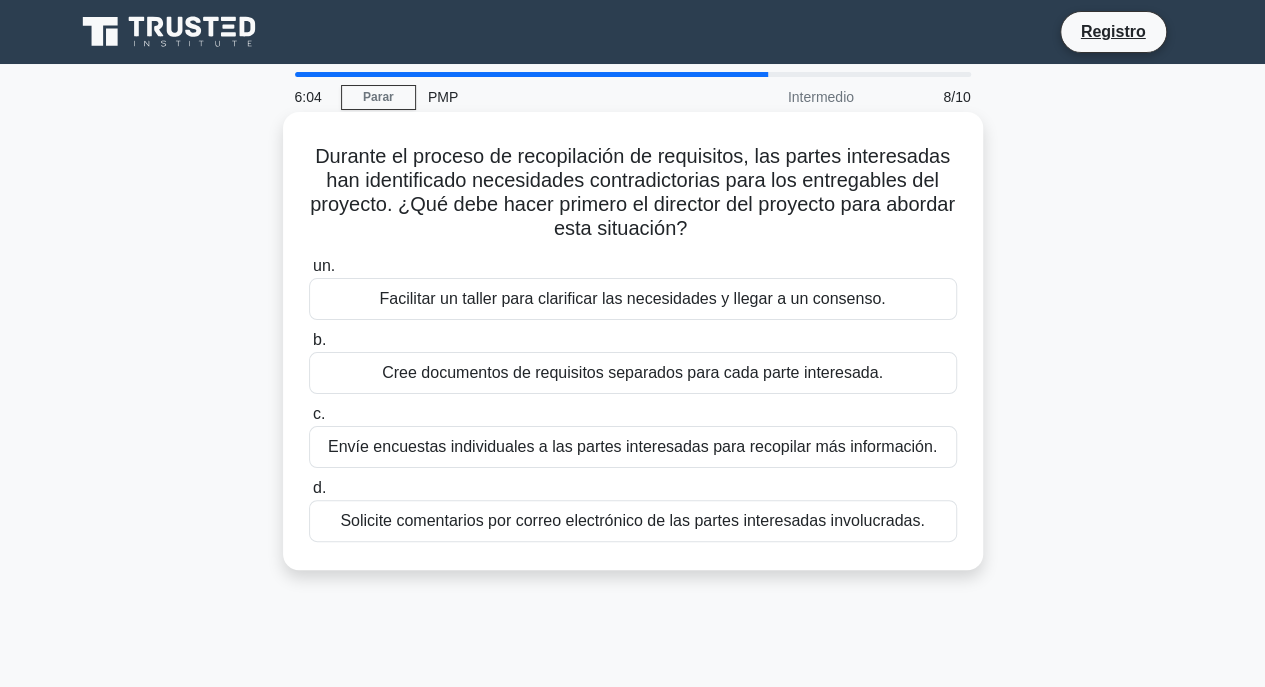 click on "Facilitar un taller para clarificar las necesidades y llegar a un consenso." at bounding box center [633, 299] 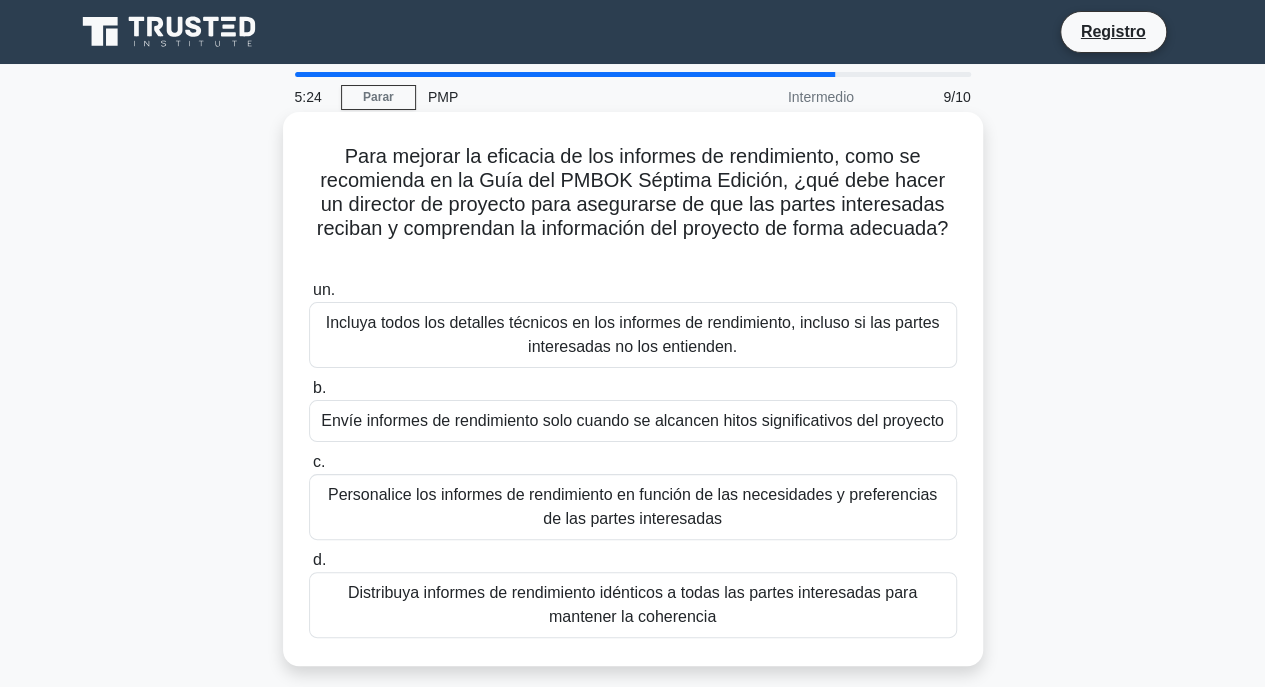 click on "Personalice los informes de rendimiento en función de las necesidades y preferencias de las partes interesadas" at bounding box center [633, 507] 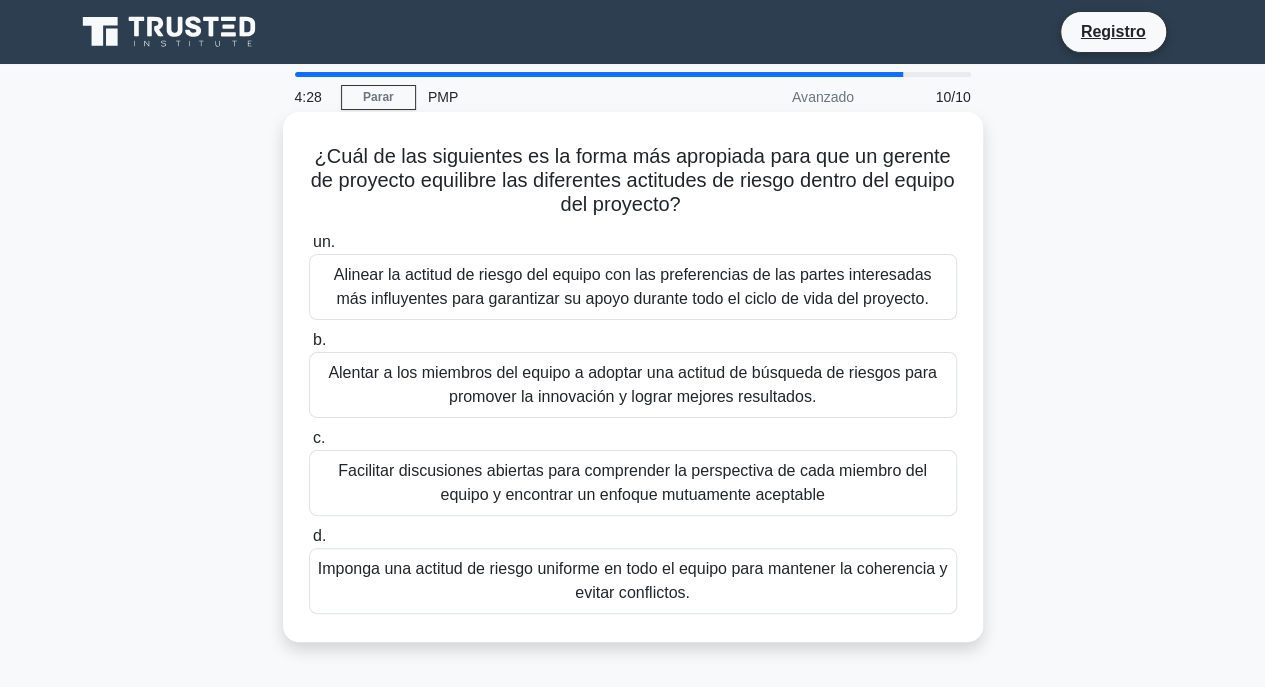 click on "Facilitar discusiones abiertas para comprender la perspectiva de cada miembro del equipo y encontrar un enfoque mutuamente aceptable" at bounding box center (633, 483) 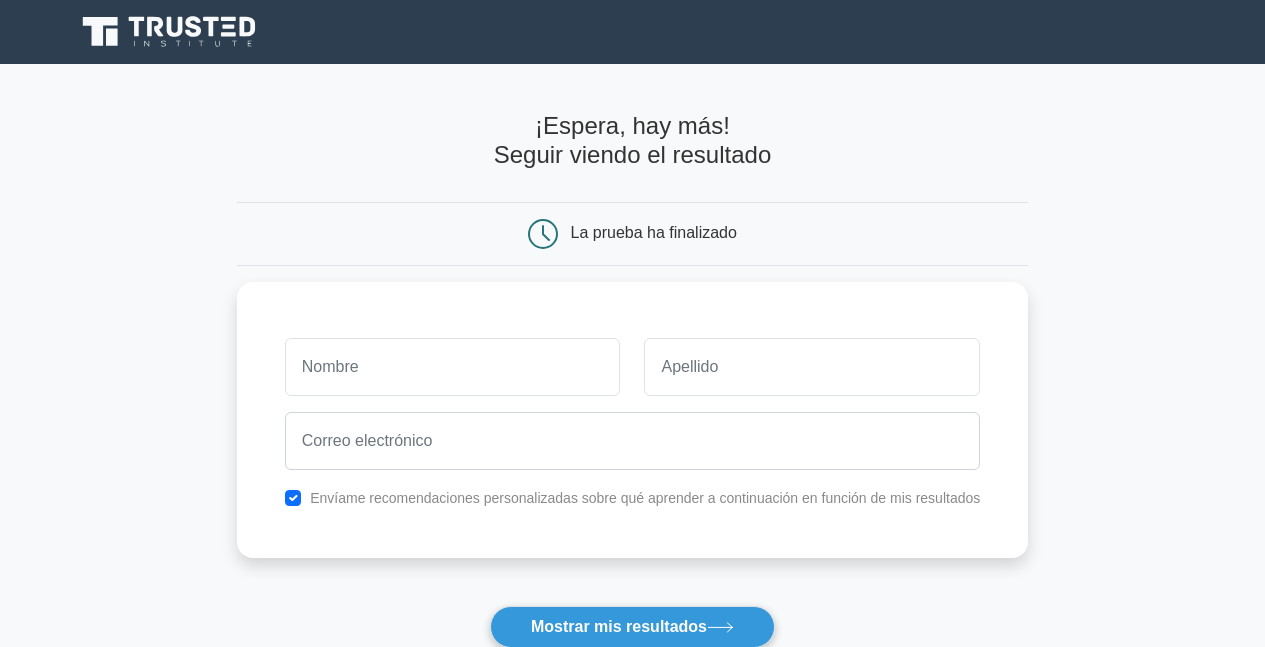 scroll, scrollTop: 0, scrollLeft: 0, axis: both 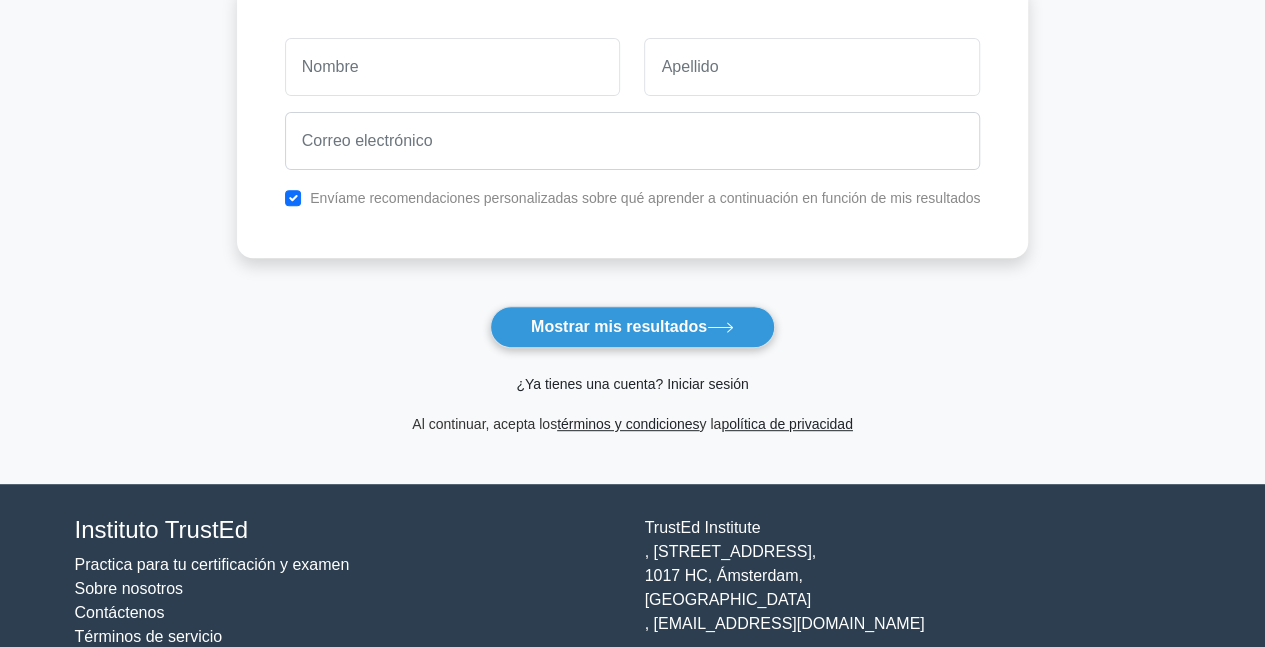click on "¿Ya tienes una cuenta? Iniciar sesión" at bounding box center (632, 384) 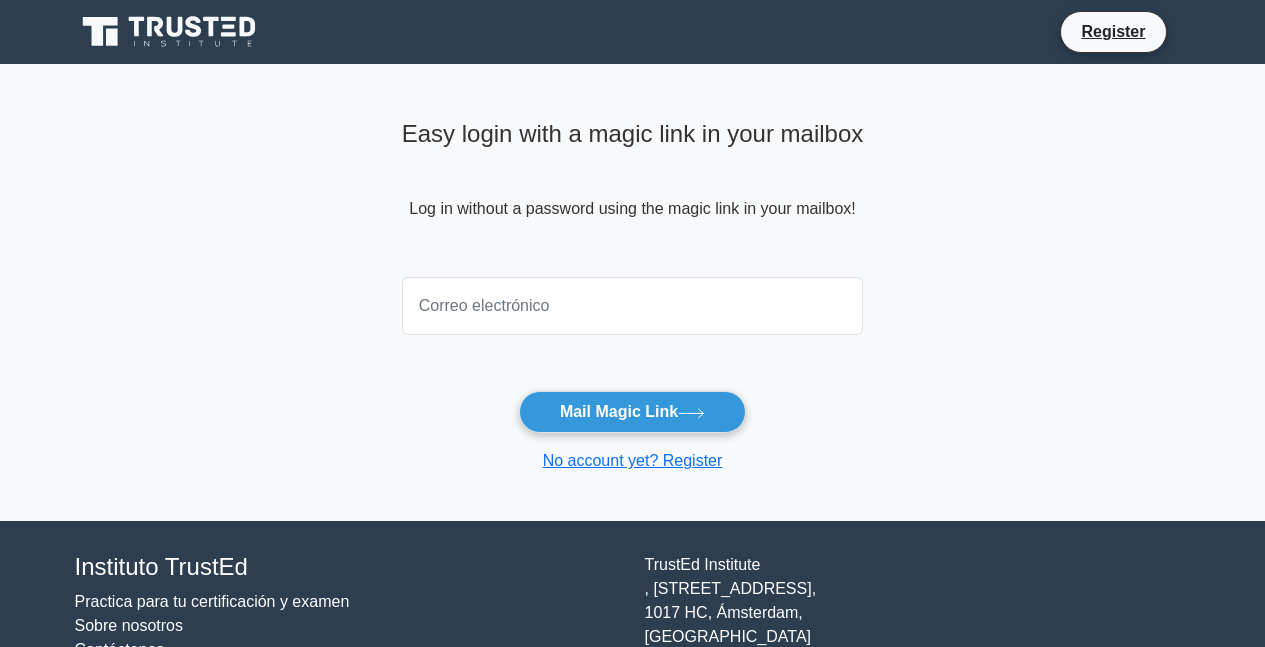 scroll, scrollTop: 0, scrollLeft: 0, axis: both 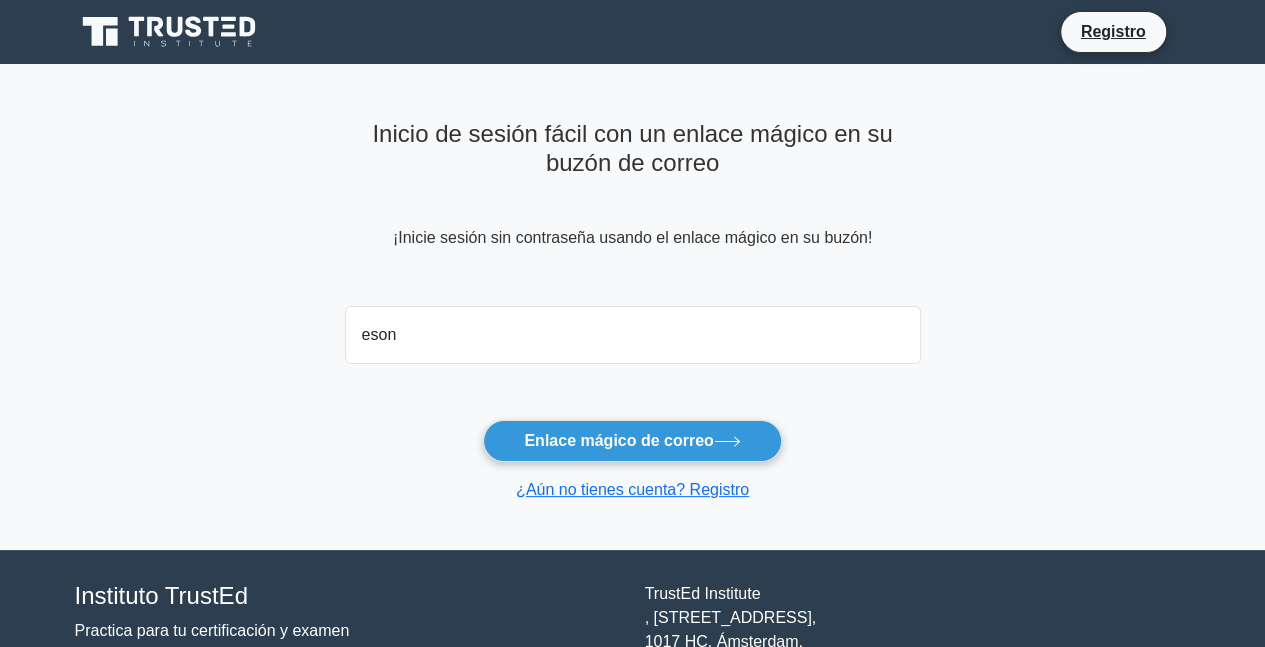 click on "Enlace mágico de correo" at bounding box center [632, 441] 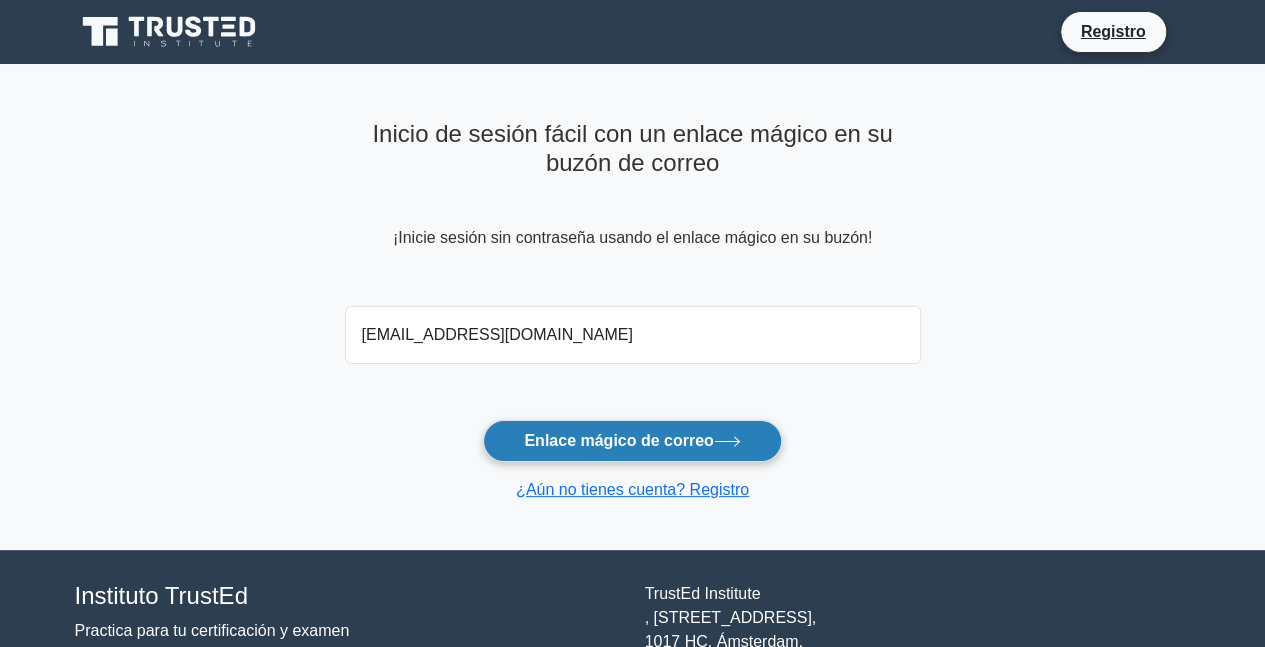 click on "Enlace mágico de correo" at bounding box center (618, 440) 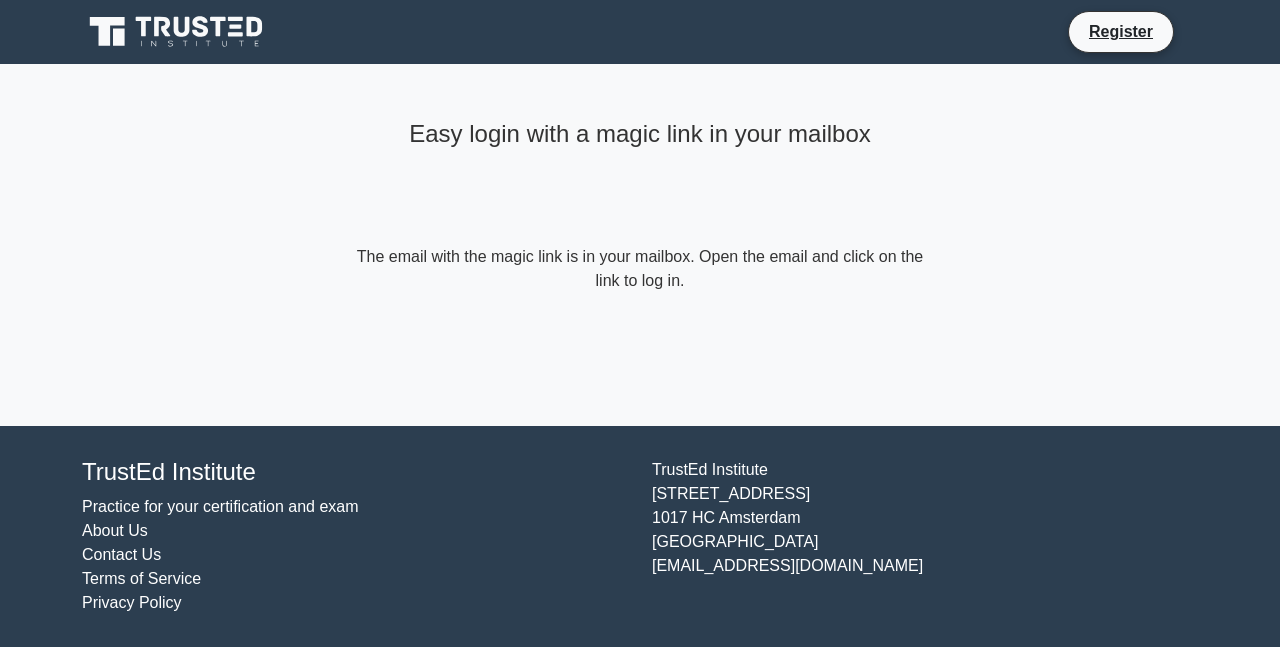 scroll, scrollTop: 0, scrollLeft: 0, axis: both 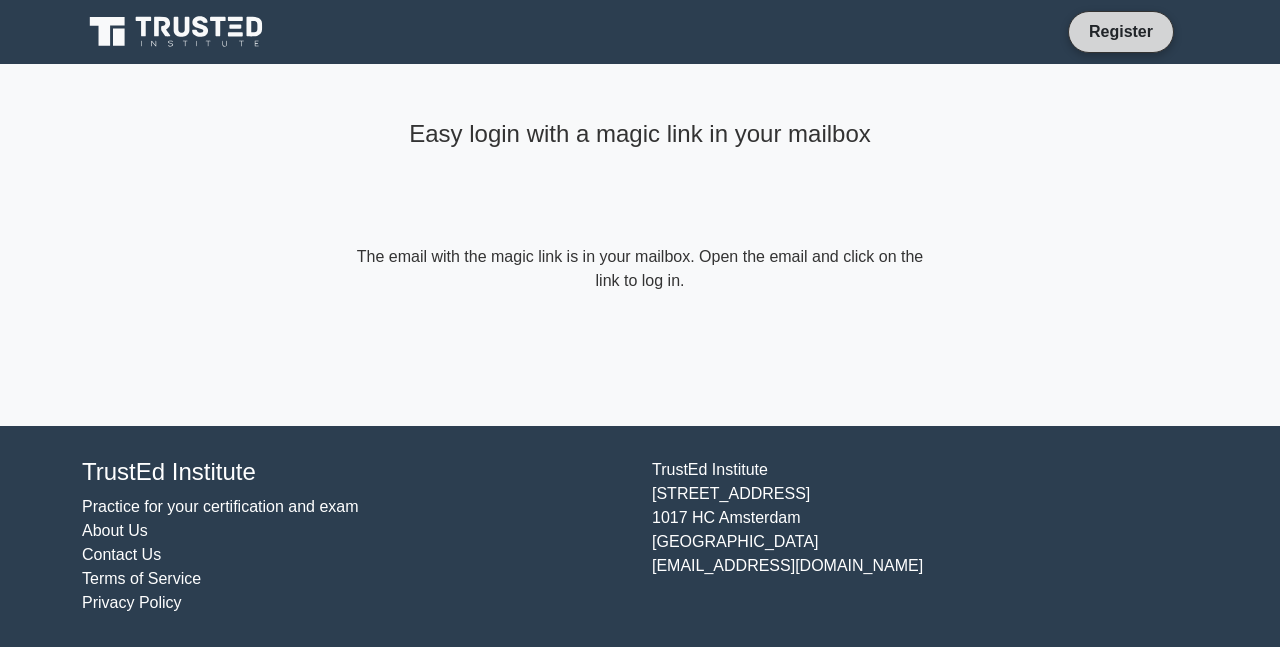 click on "Register" at bounding box center [1121, 31] 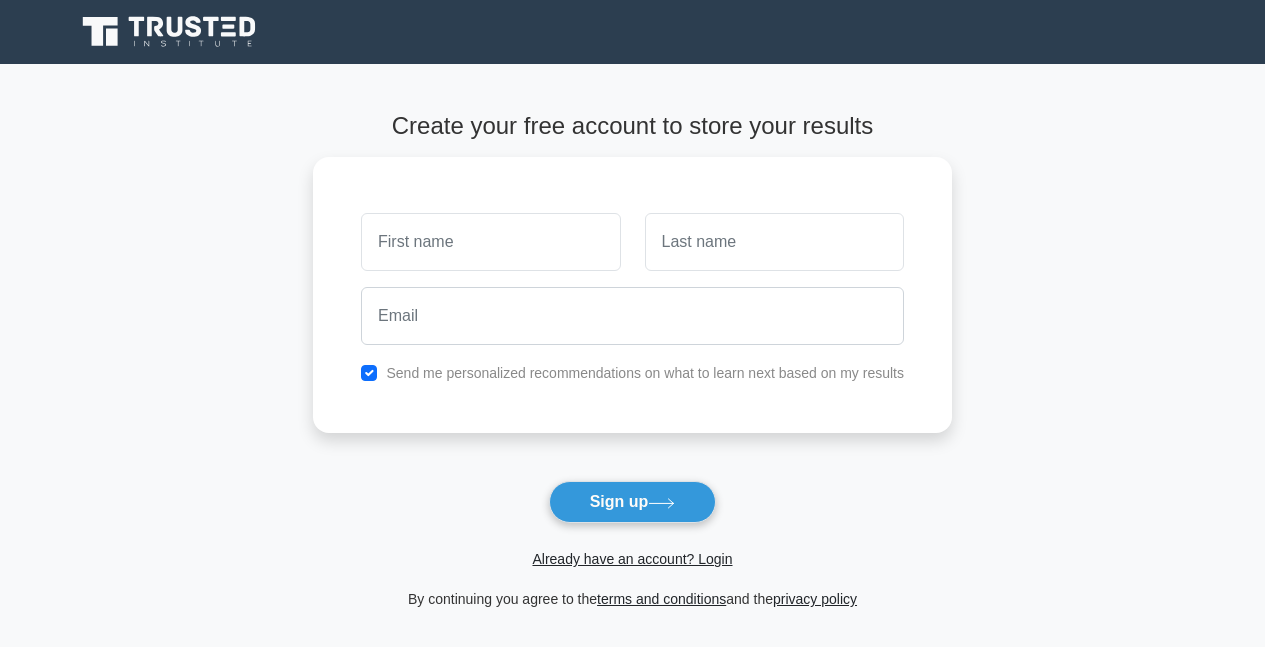 scroll, scrollTop: 0, scrollLeft: 0, axis: both 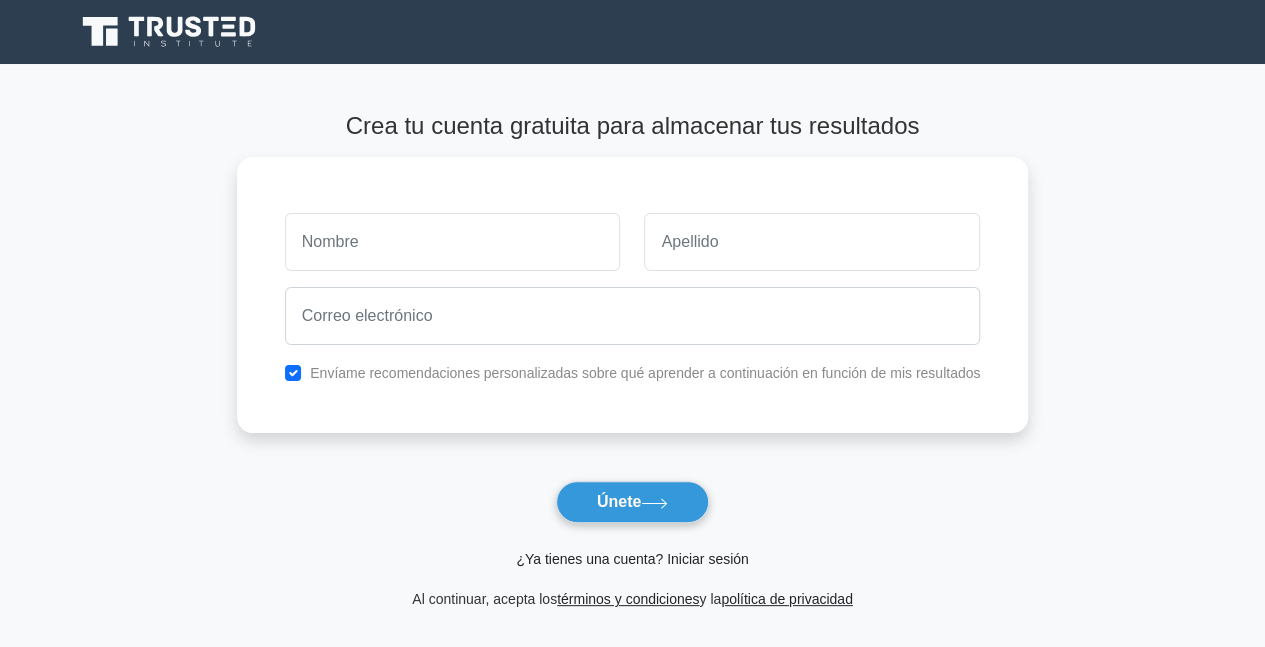 click on "¿Ya tienes una cuenta? Iniciar sesión" at bounding box center (632, 559) 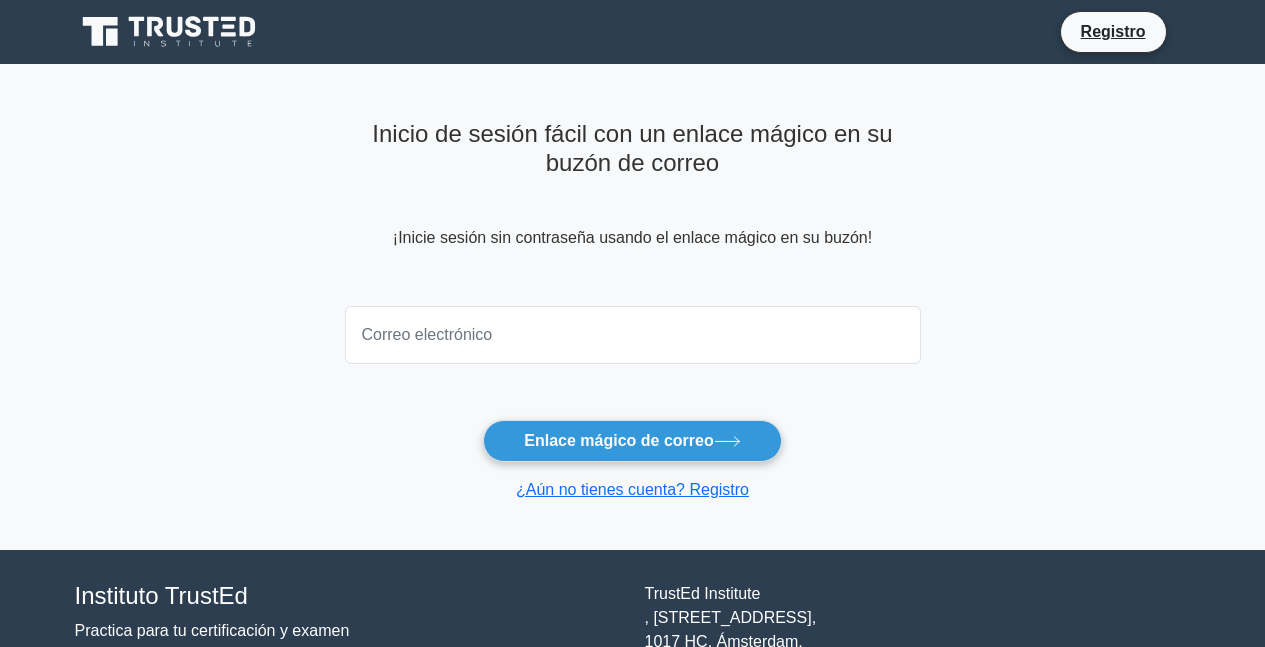 scroll, scrollTop: 0, scrollLeft: 0, axis: both 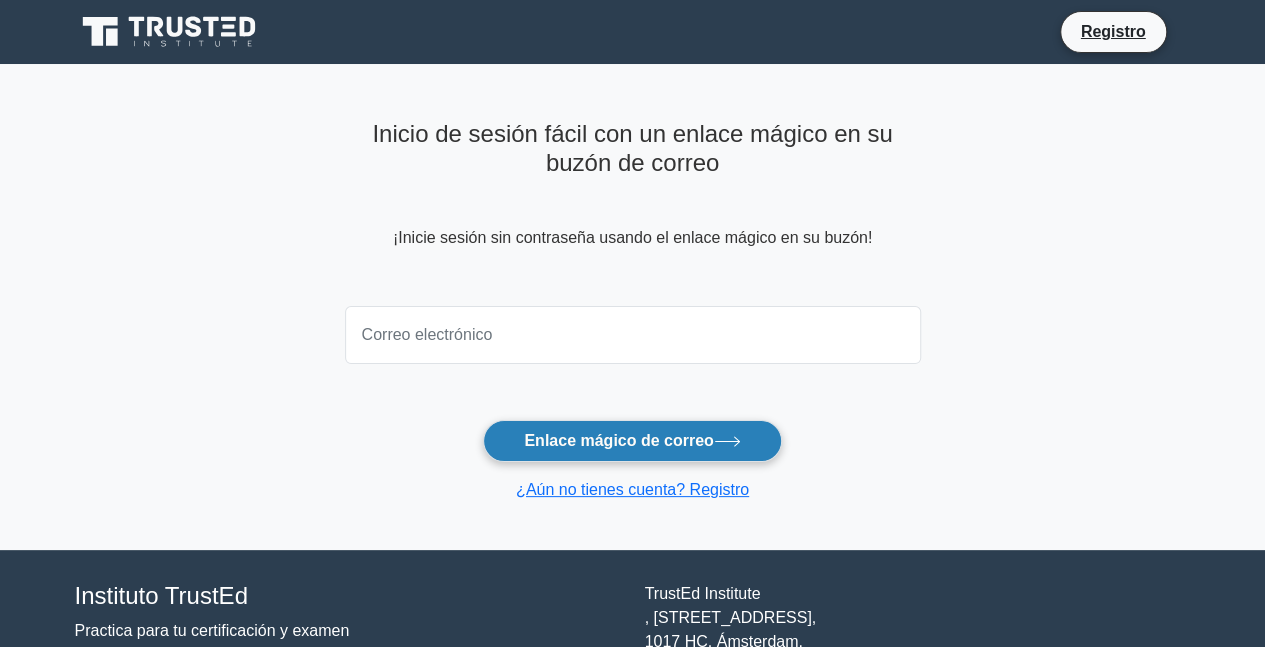 click on "Enlace mágico de correo" at bounding box center (632, 441) 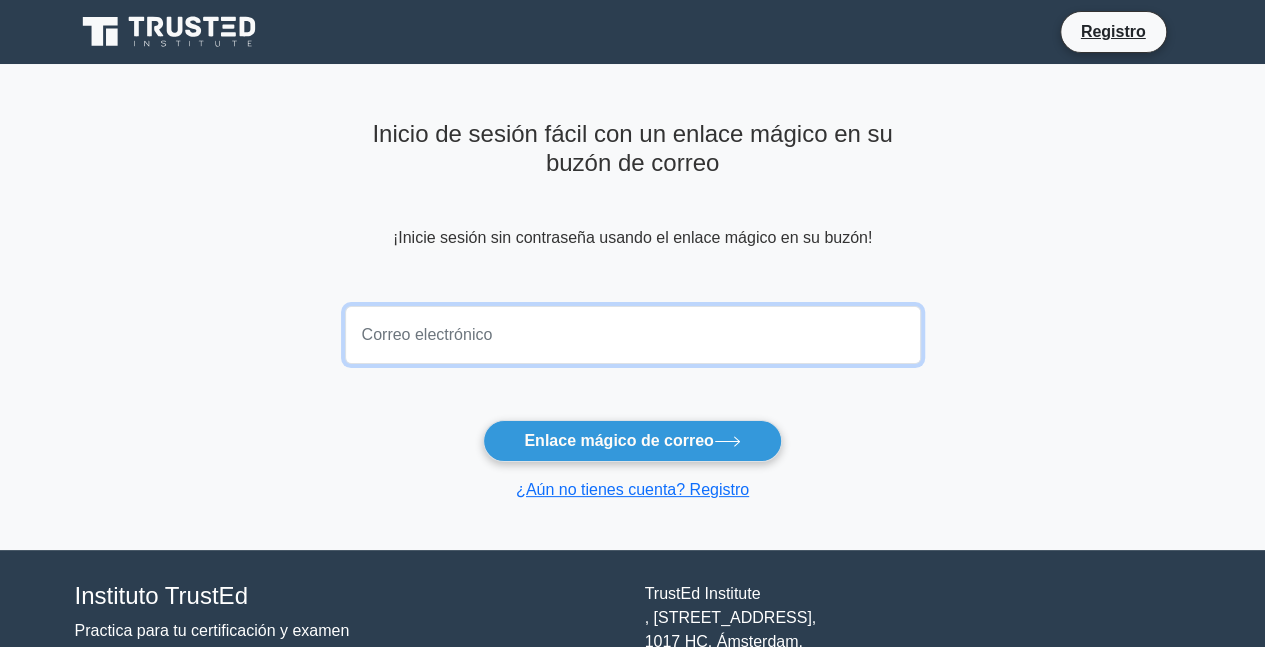 click at bounding box center (633, 335) 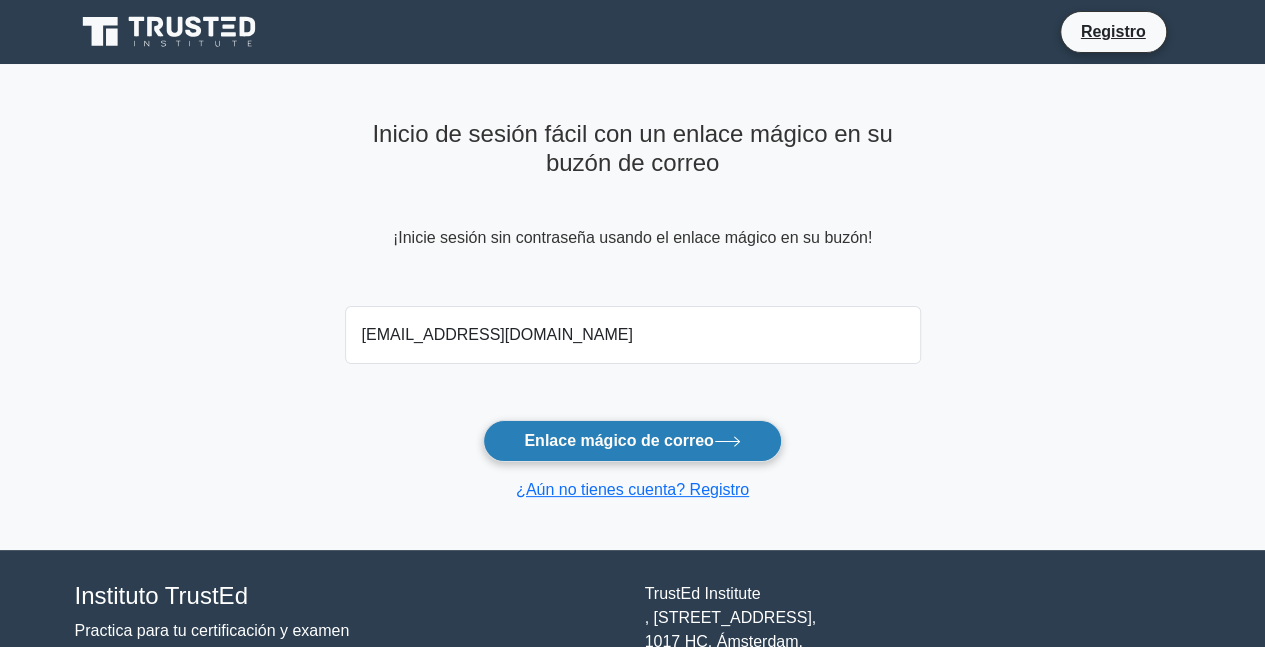 click on "Enlace mágico de correo" at bounding box center [618, 440] 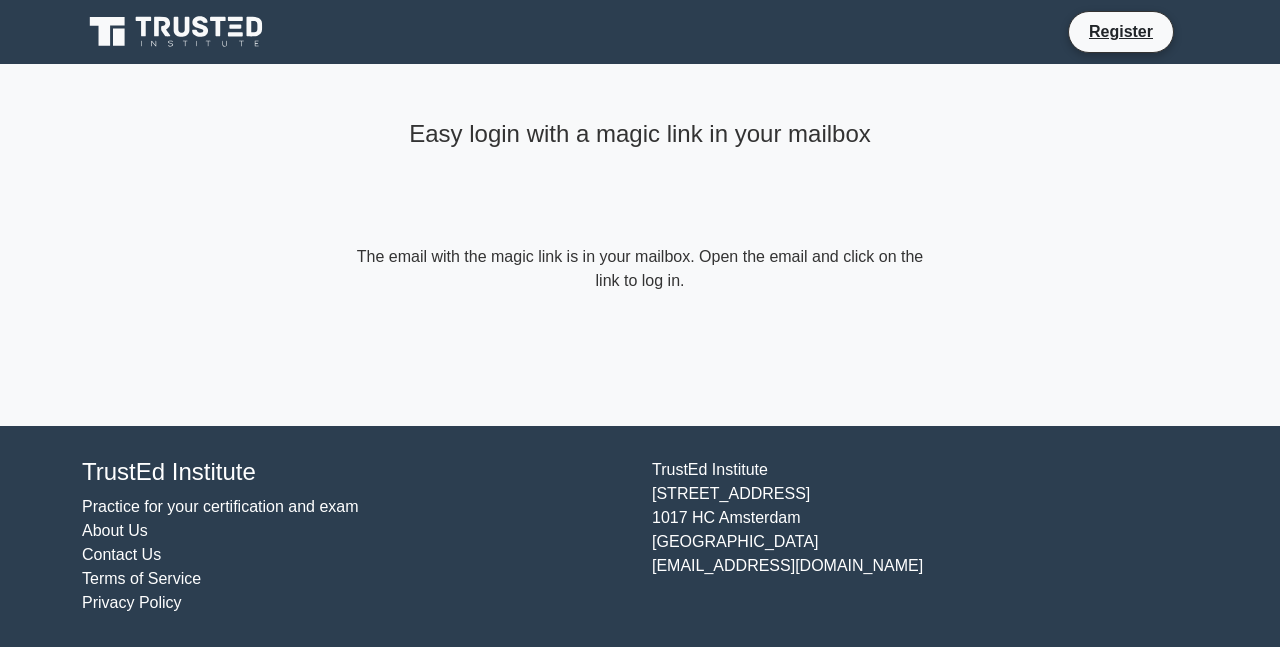 scroll, scrollTop: 0, scrollLeft: 0, axis: both 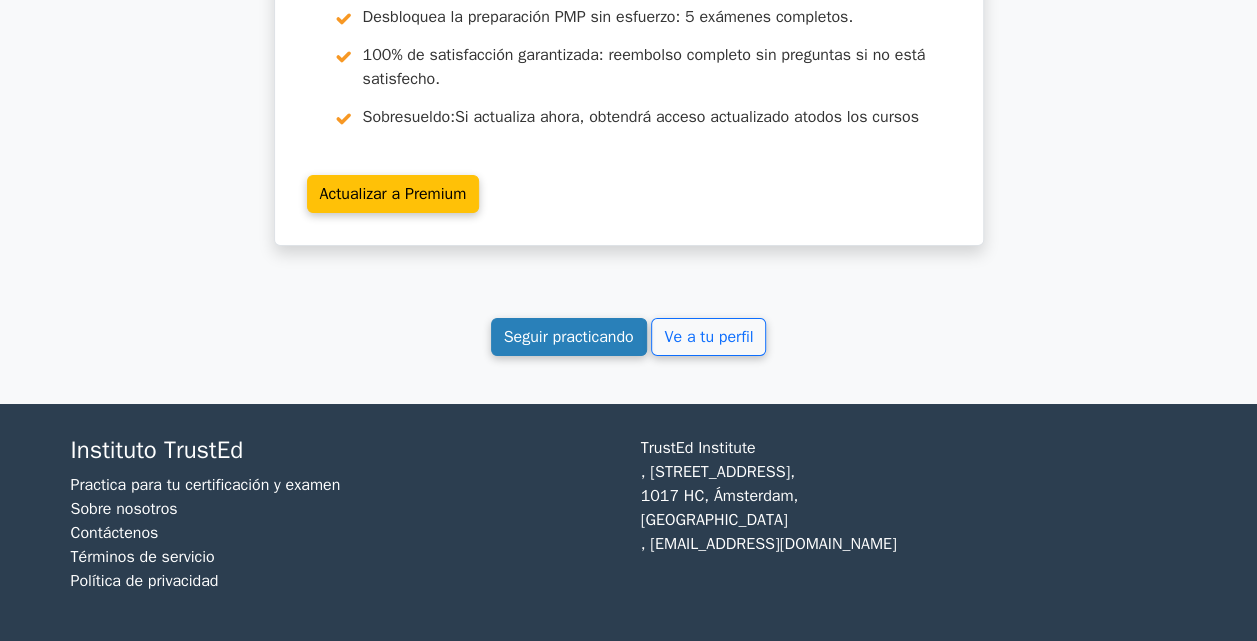click on "Seguir practicando" at bounding box center (569, 337) 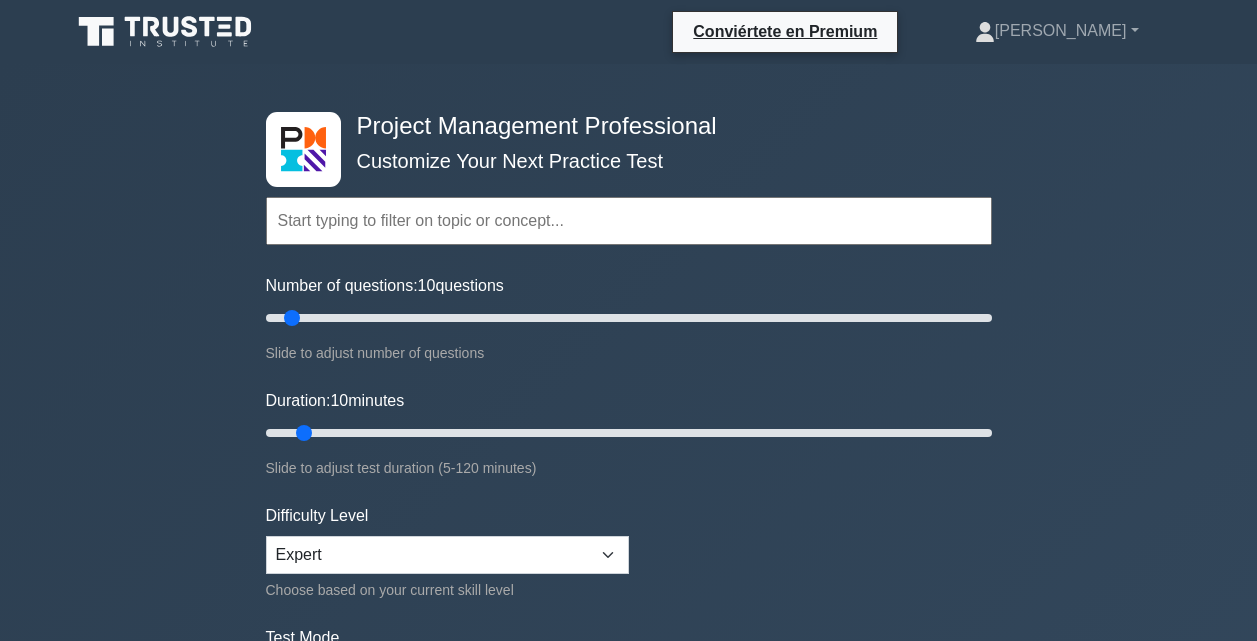 scroll, scrollTop: 0, scrollLeft: 0, axis: both 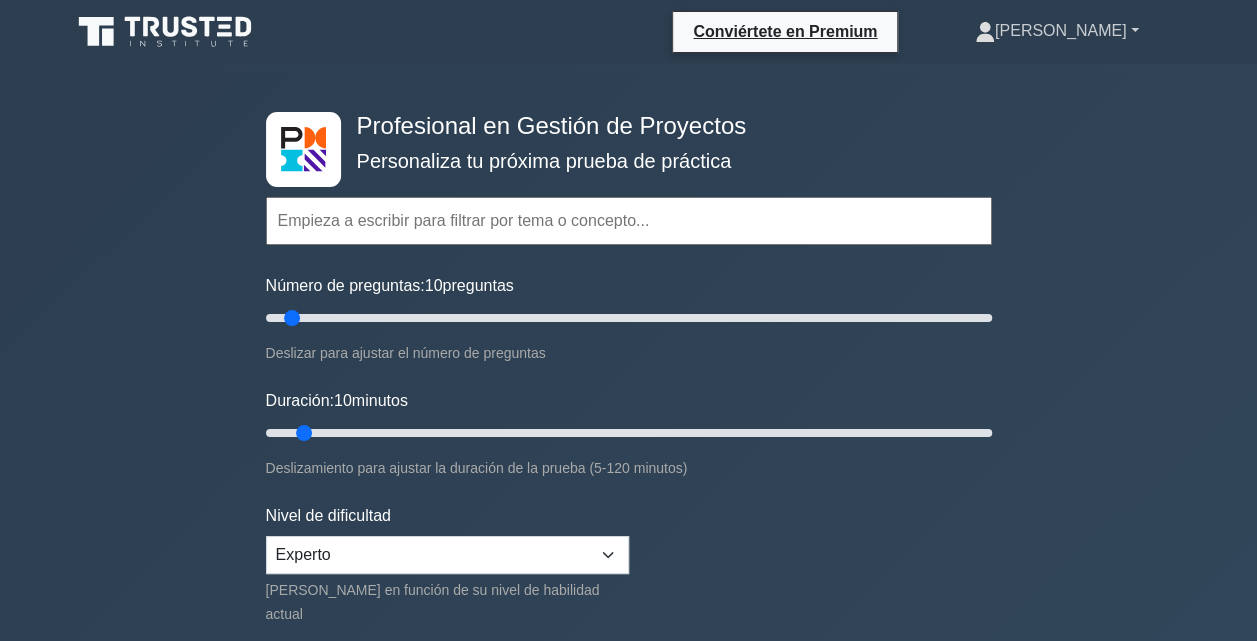 click on "[PERSON_NAME]" at bounding box center (1057, 31) 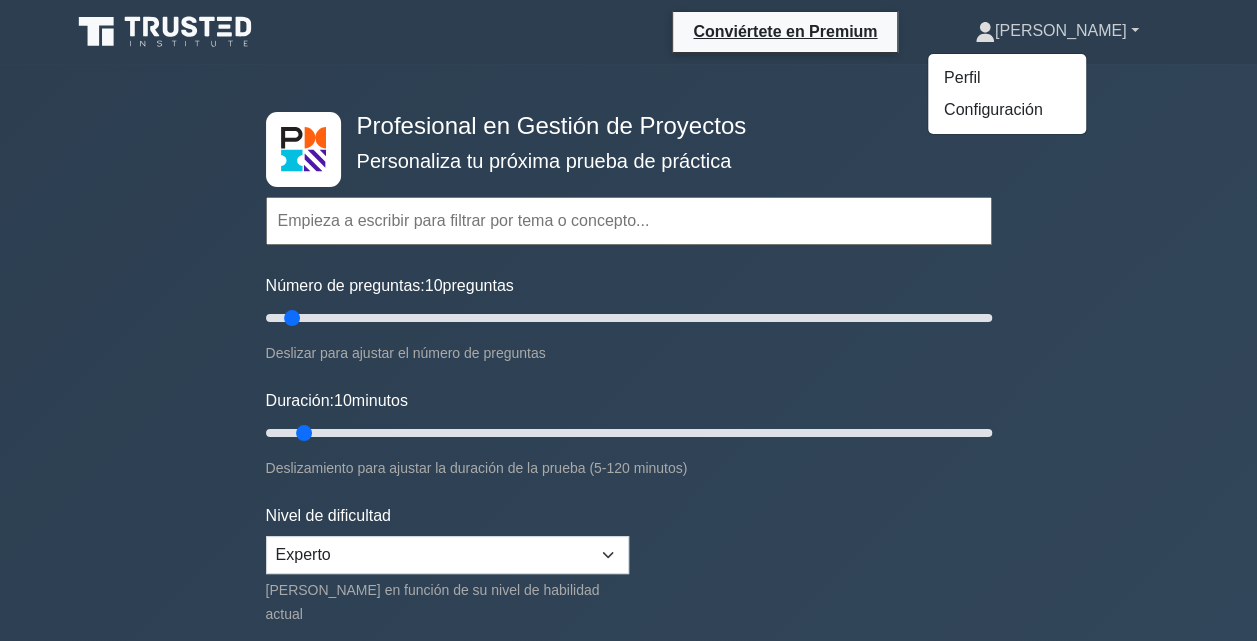 click on "[PERSON_NAME]" at bounding box center (1057, 31) 